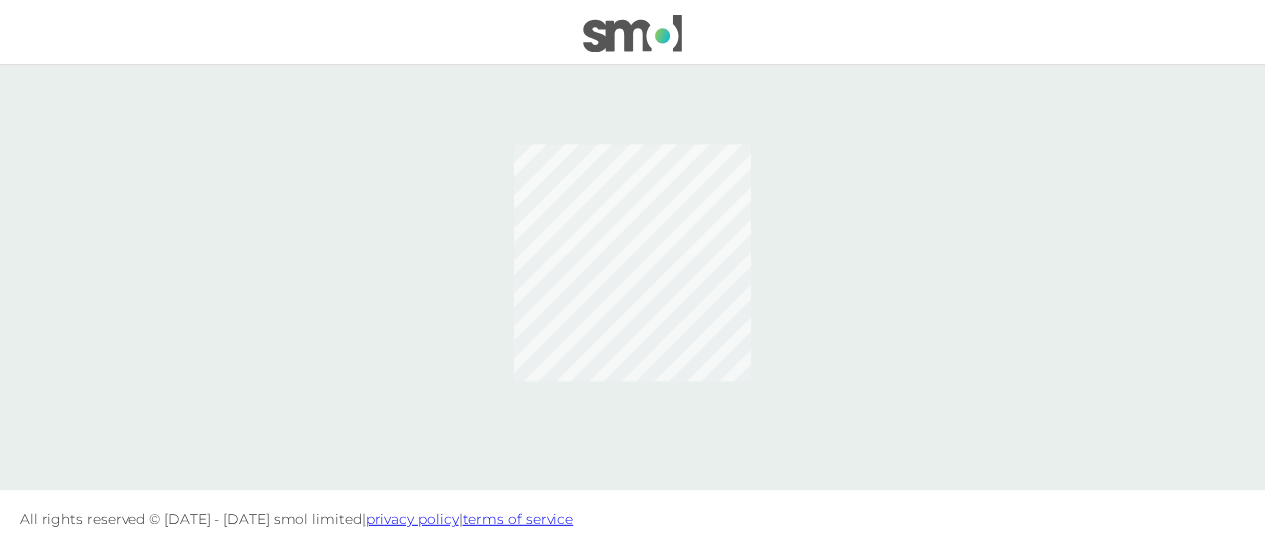 scroll, scrollTop: 0, scrollLeft: 0, axis: both 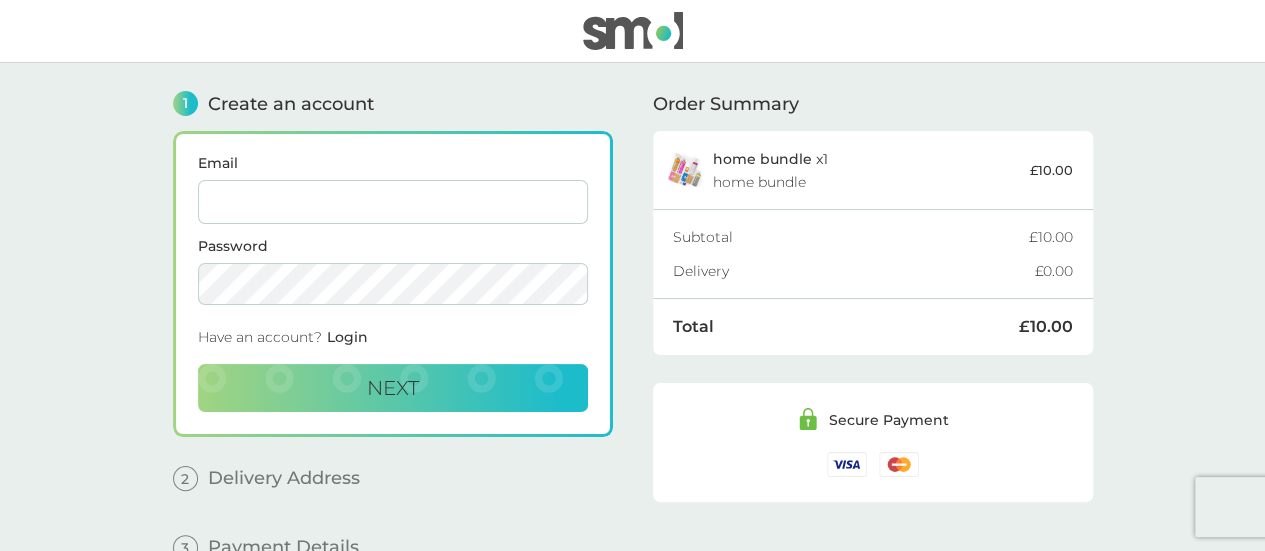 click on "Email" at bounding box center [393, 202] 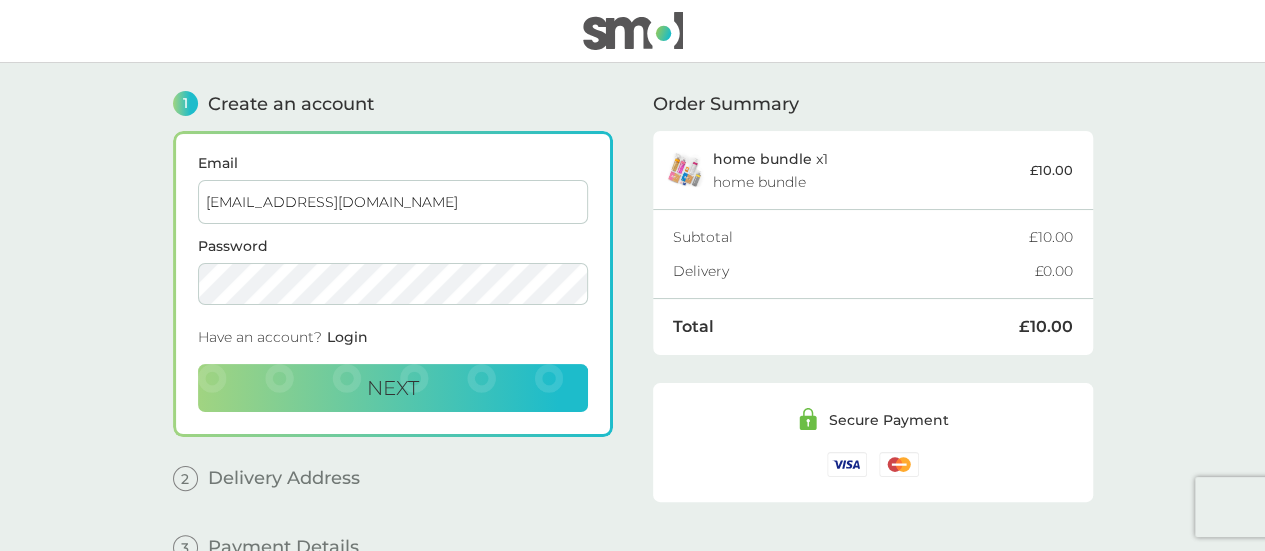 click on "1 Create an account Email [EMAIL_ADDRESS][DOMAIN_NAME] Password Have an account? Login Next 2 Delivery Address 3 Payment Details Billing Address Same as delivery address Discount Code click here to enter I accept the Terms of Service and Privacy Policy. By making a purchase your smol plan will automatically renew and your payment card will be charged the smol plan price. You can cancel or modify at any time using your customer login.
PLACE ORDER  -   Order Summary home bundle   x 1 home bundle £10.00 Subtotal £10.00 Delivery £0.00 Total £10.00
Secure Payment" at bounding box center (632, 334) 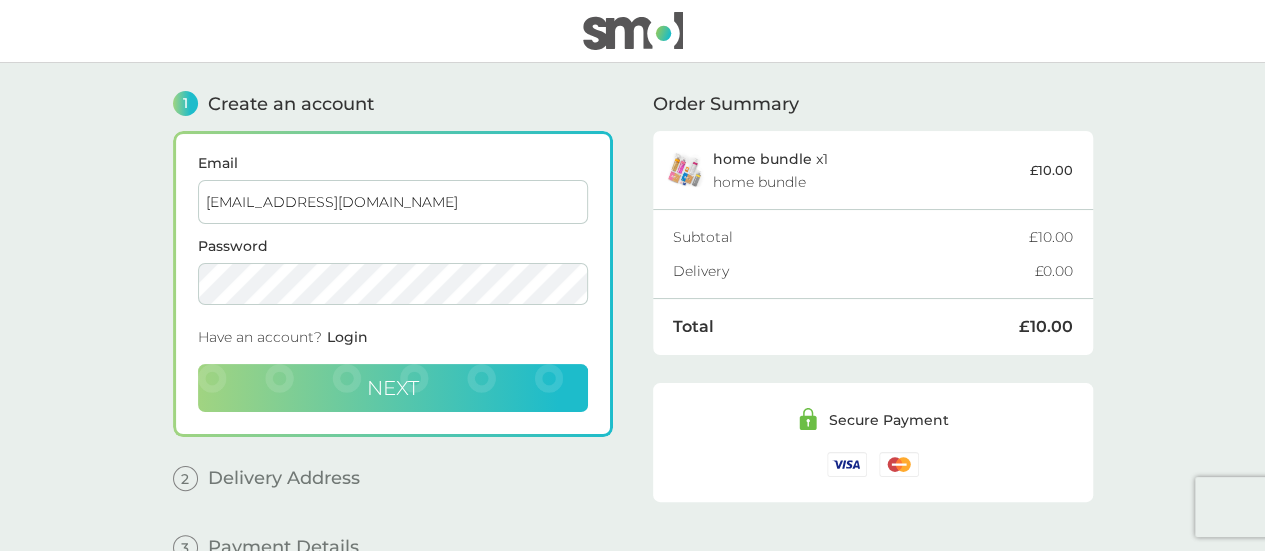 click on "Next" at bounding box center [393, 388] 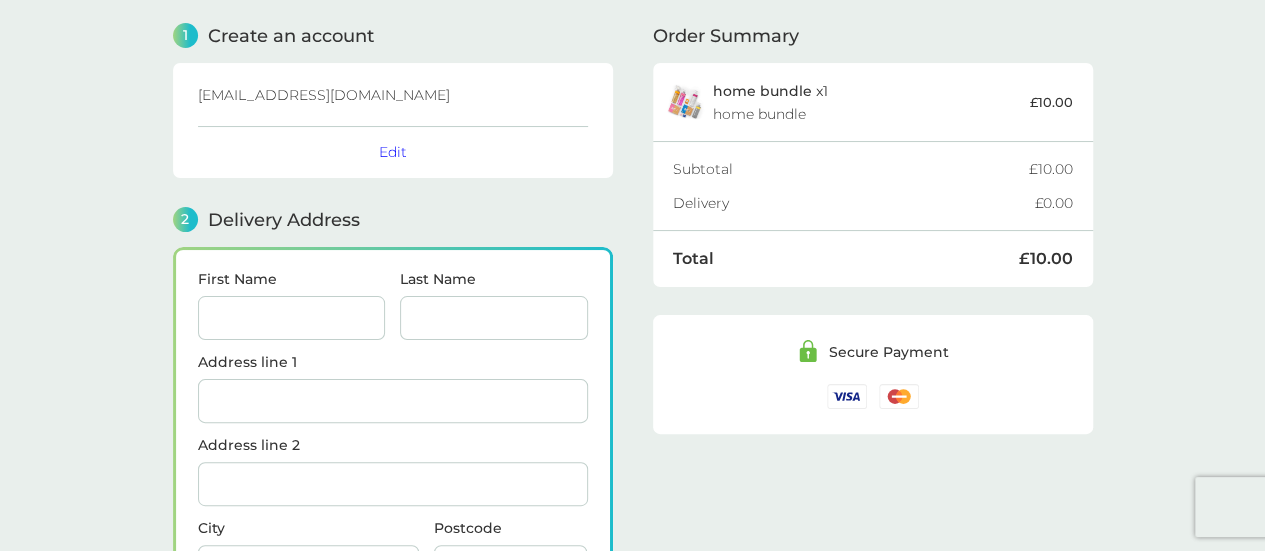 scroll, scrollTop: 244, scrollLeft: 0, axis: vertical 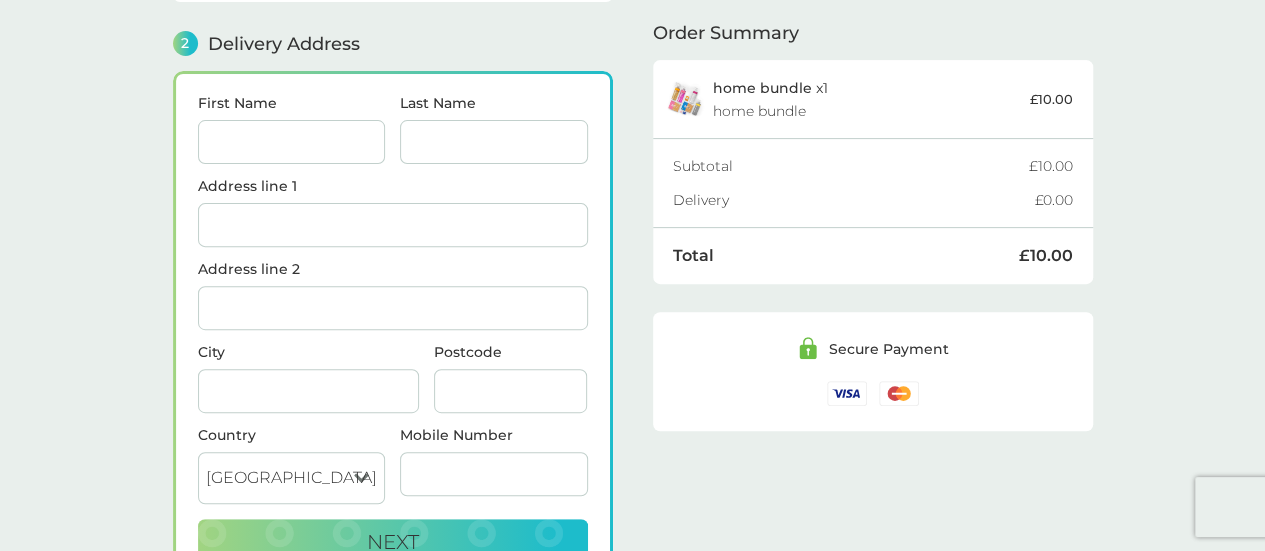 click on "First Name" at bounding box center (292, 142) 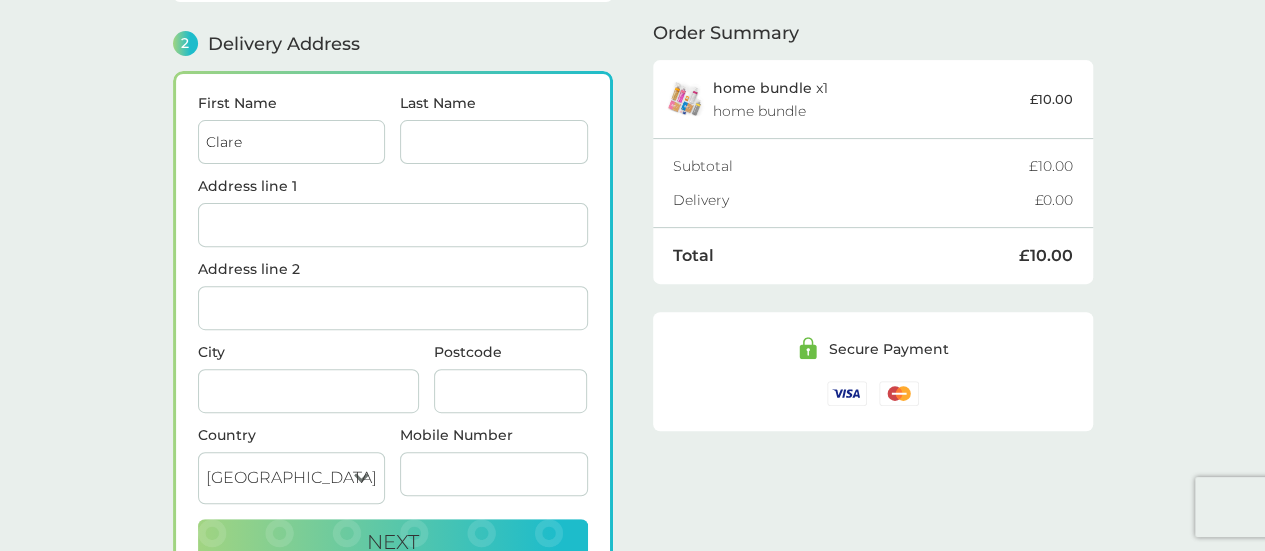 click on "Last Name" at bounding box center [494, 142] 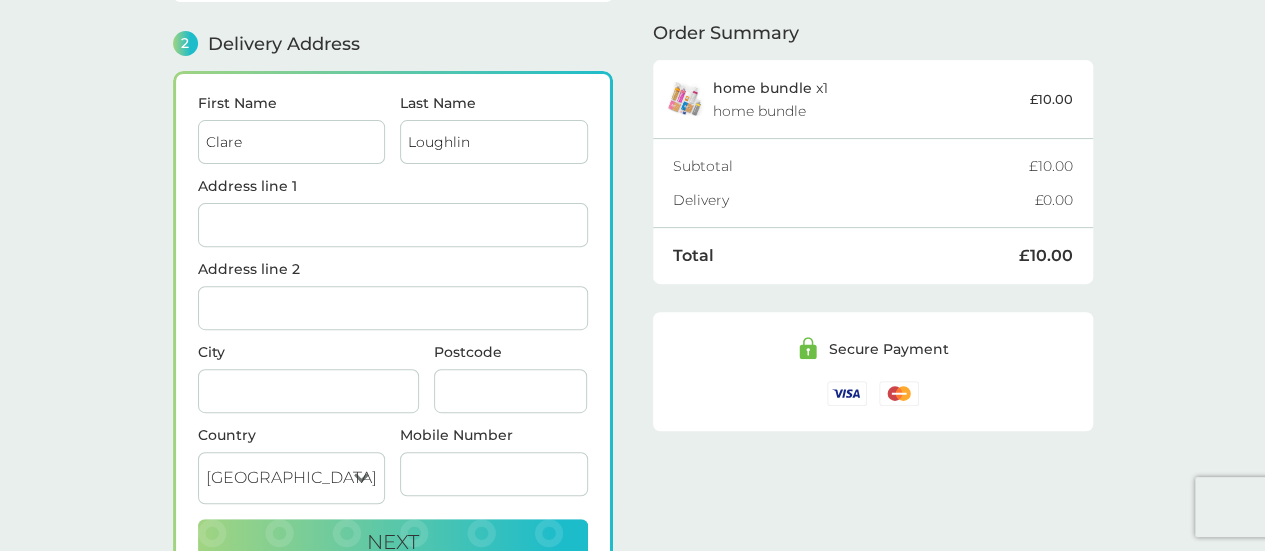 click on "Address line 1" at bounding box center (393, 225) 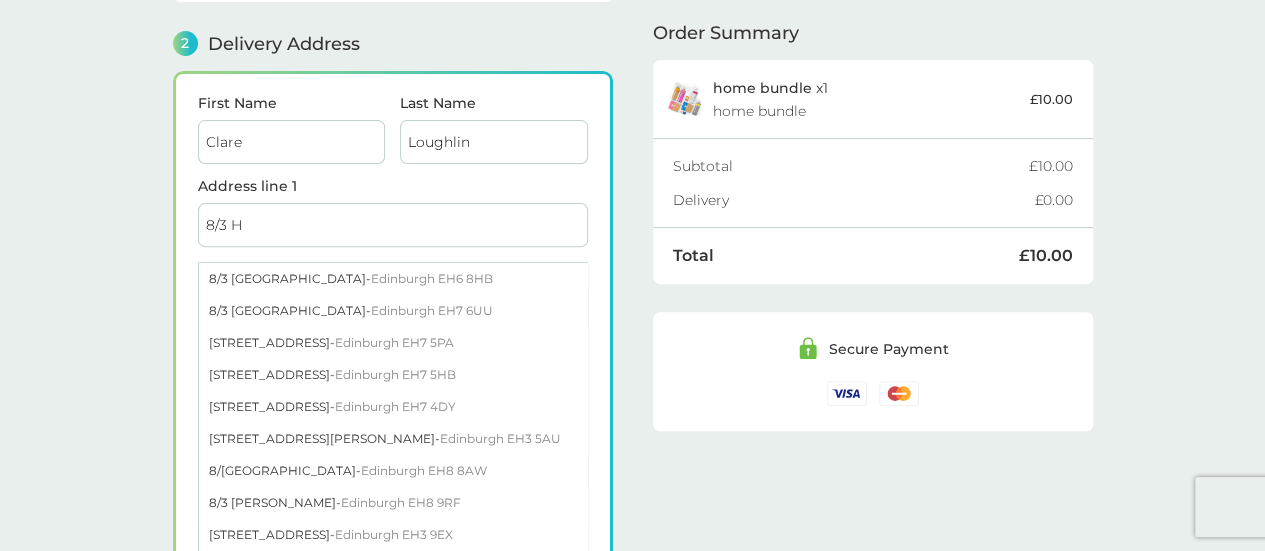 type on "[STREET_ADDRESS][PERSON_NAME]" 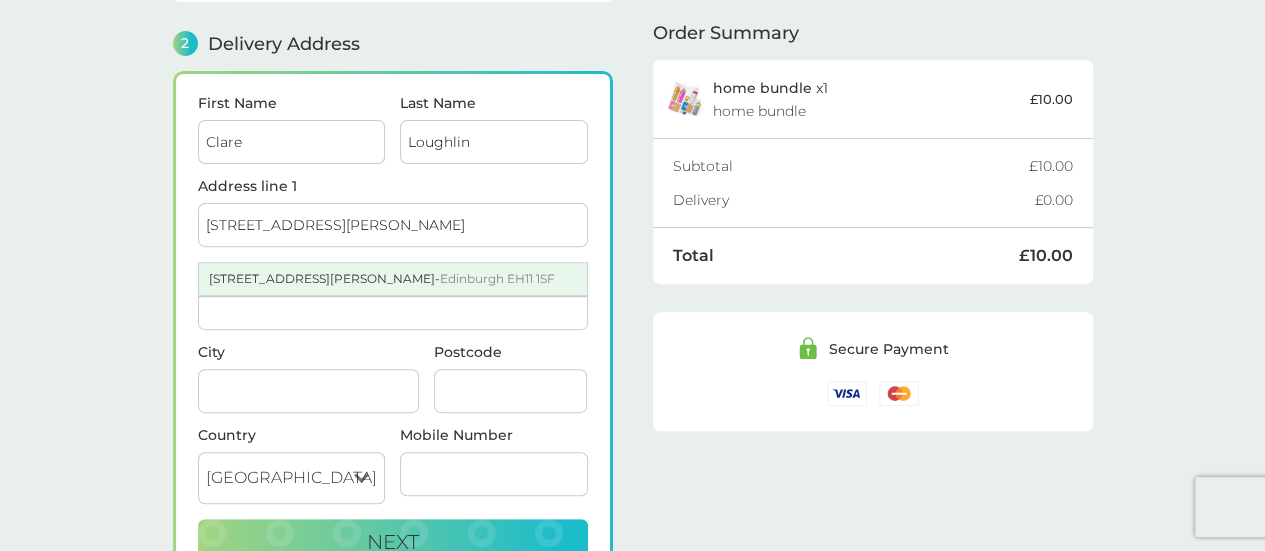 click on "Edinburgh EH11 1SF" at bounding box center [497, 278] 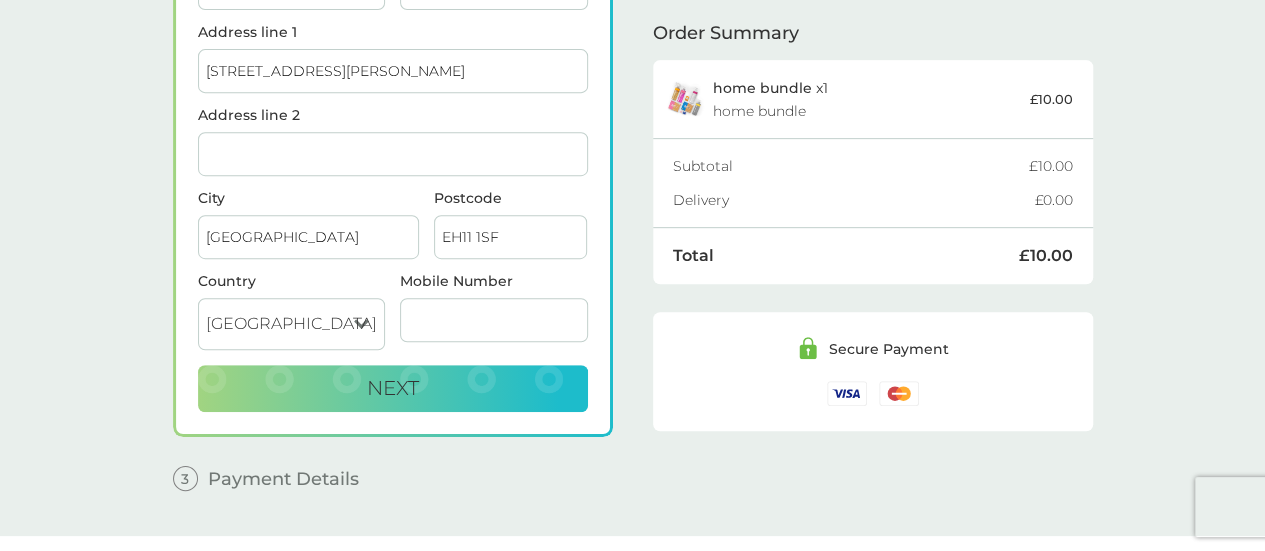 scroll, scrollTop: 431, scrollLeft: 0, axis: vertical 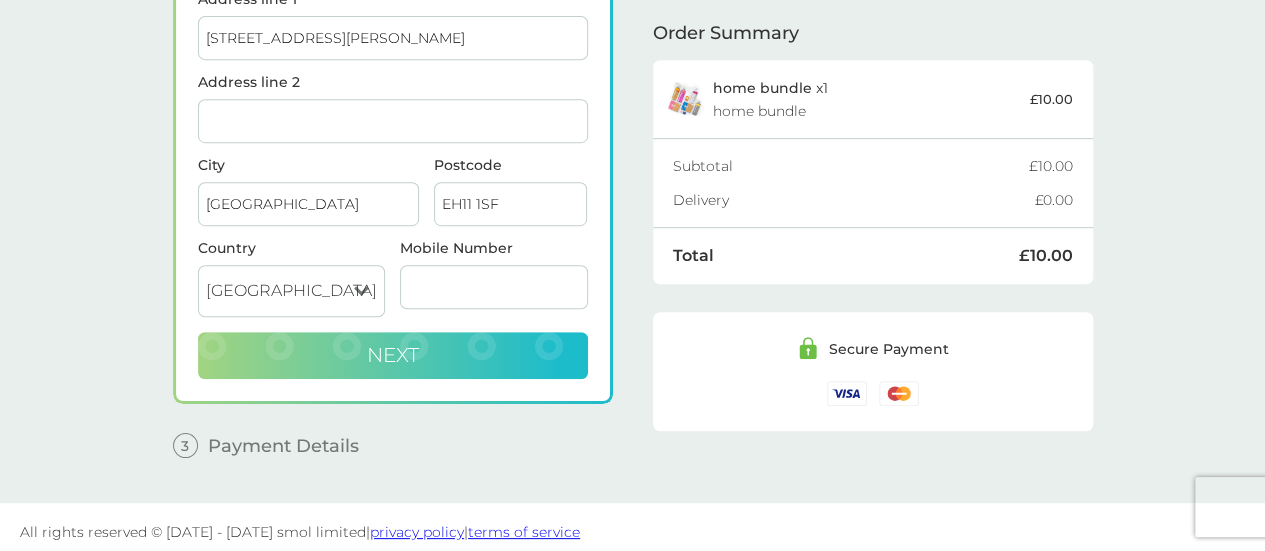 click on "Next" at bounding box center (393, 356) 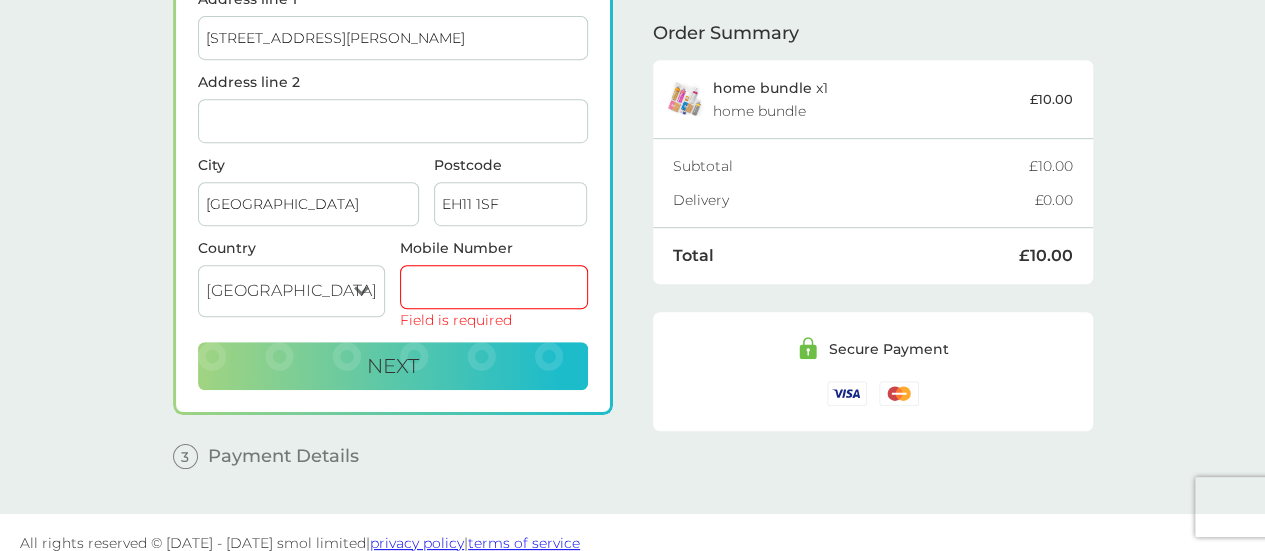 click on "Mobile Number" at bounding box center (494, 287) 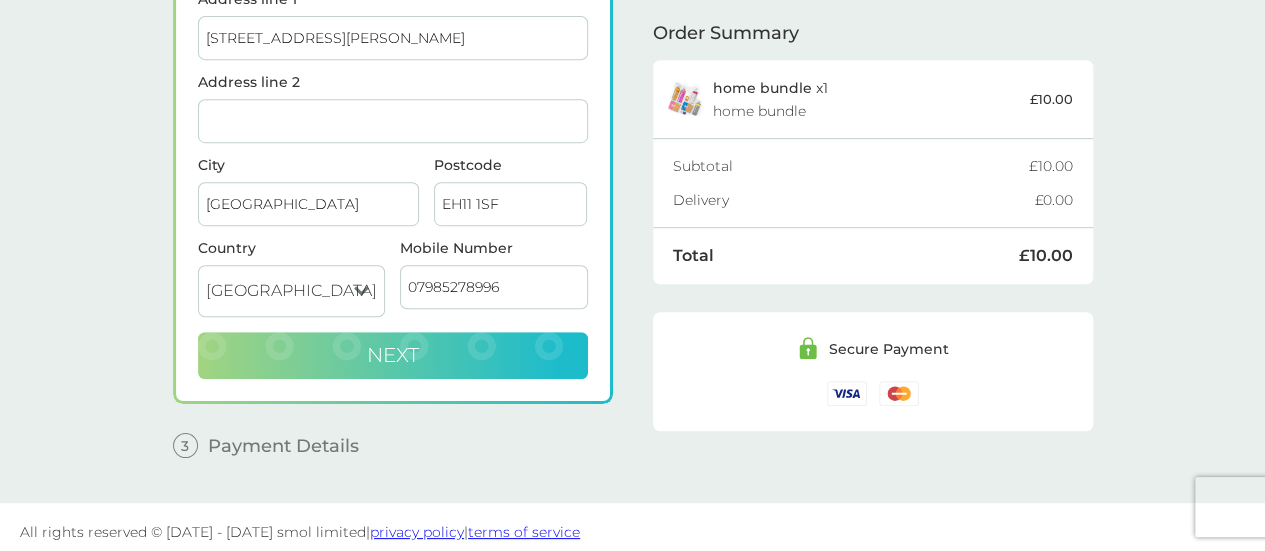 type on "07985278996" 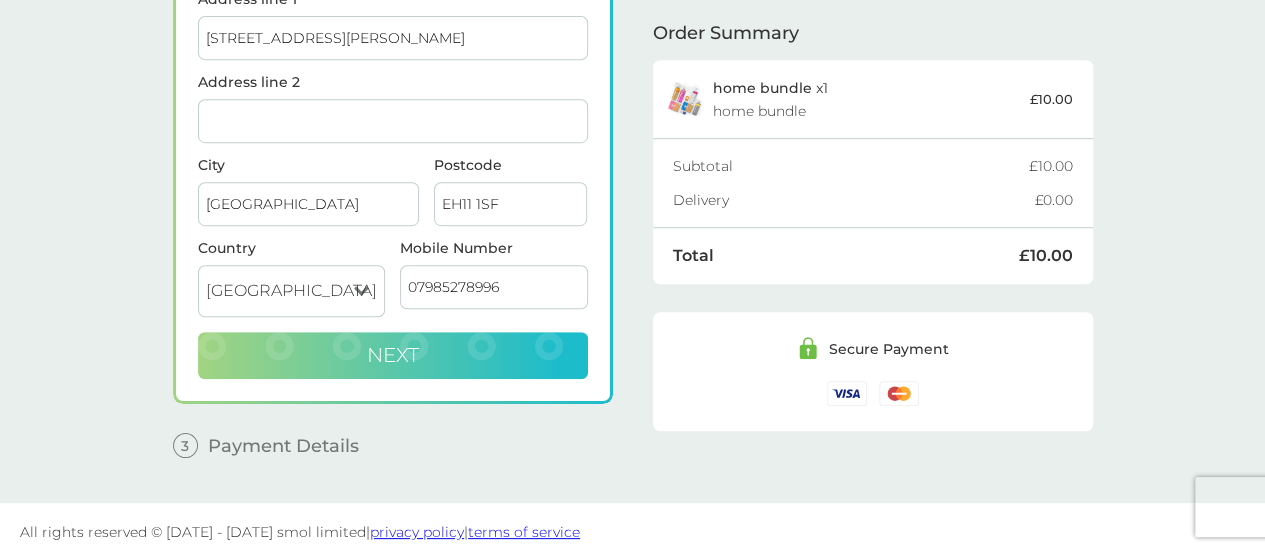 click on "Next" at bounding box center (393, 356) 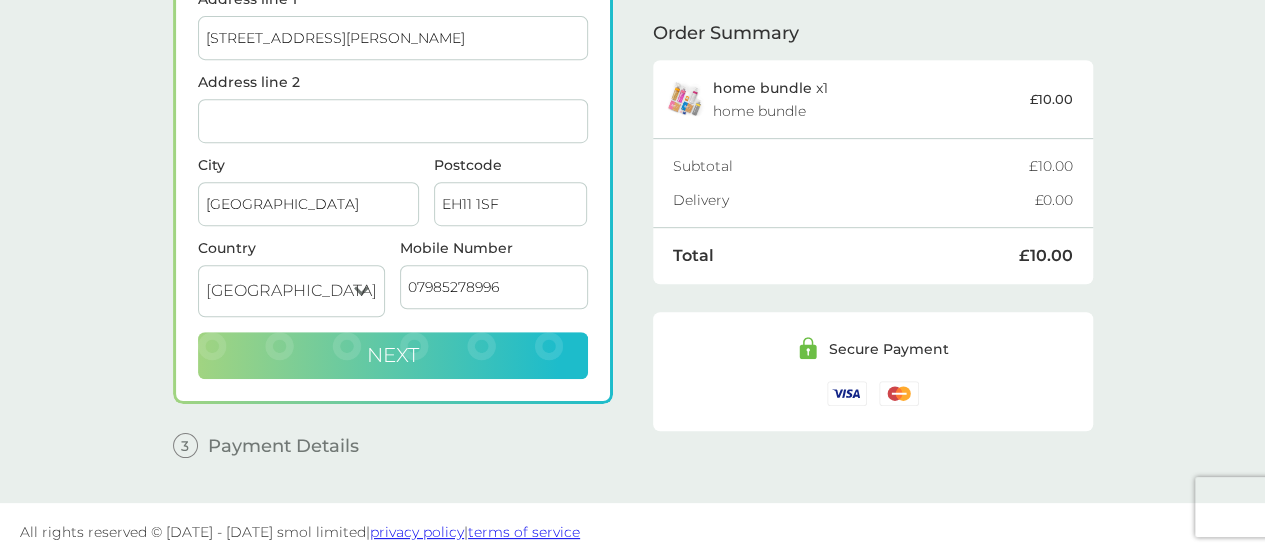 checkbox on "true" 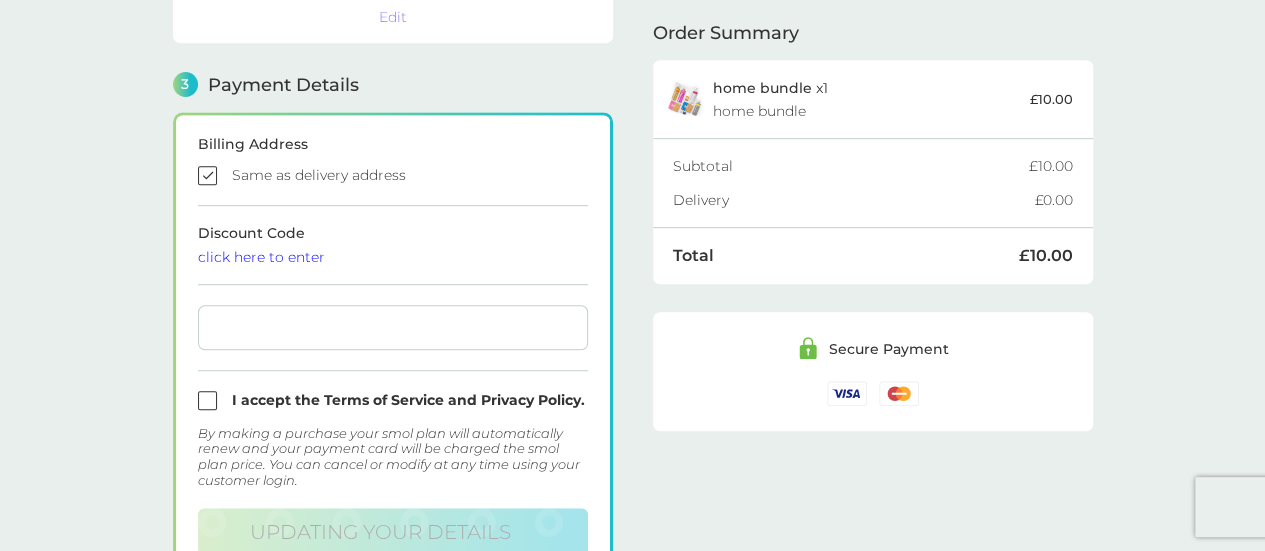 scroll, scrollTop: 550, scrollLeft: 0, axis: vertical 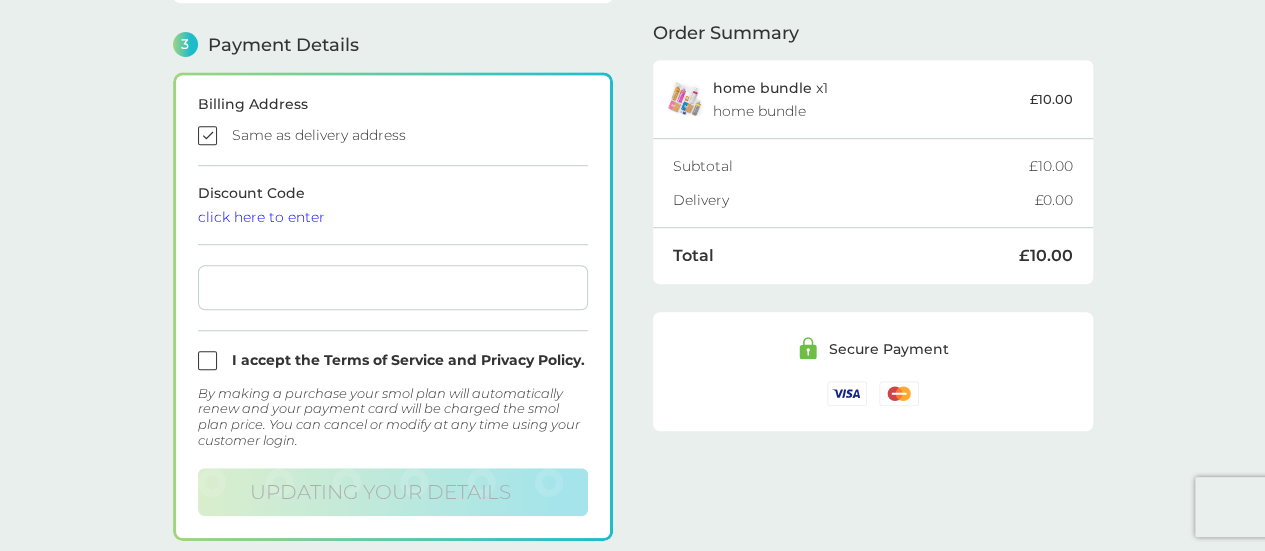 click on "click here to enter" at bounding box center (393, 217) 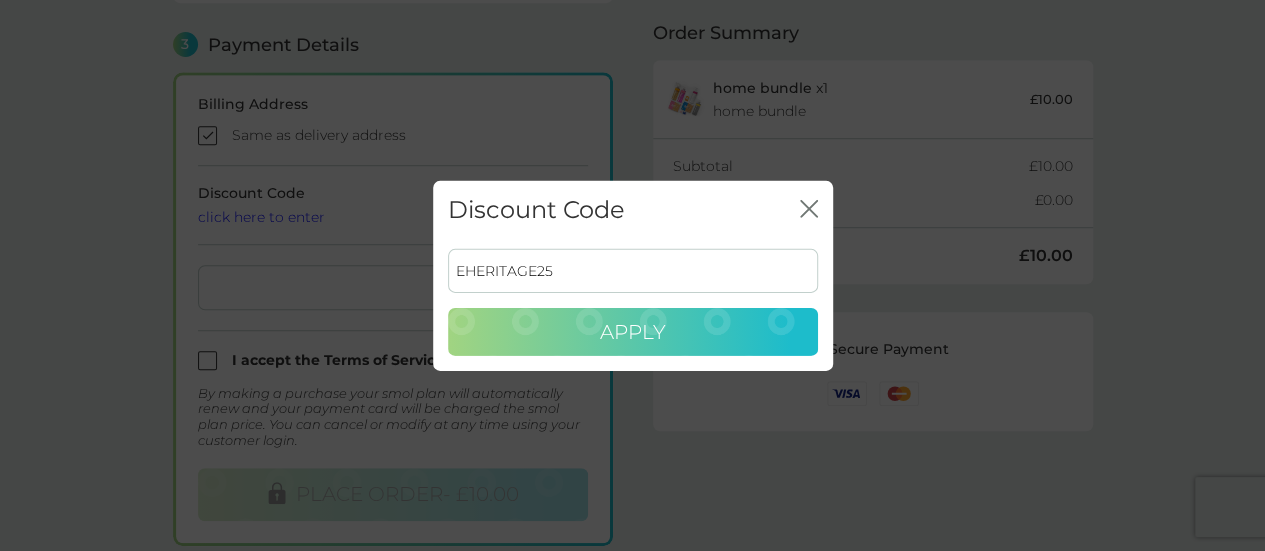 type on "EHERITAGE25" 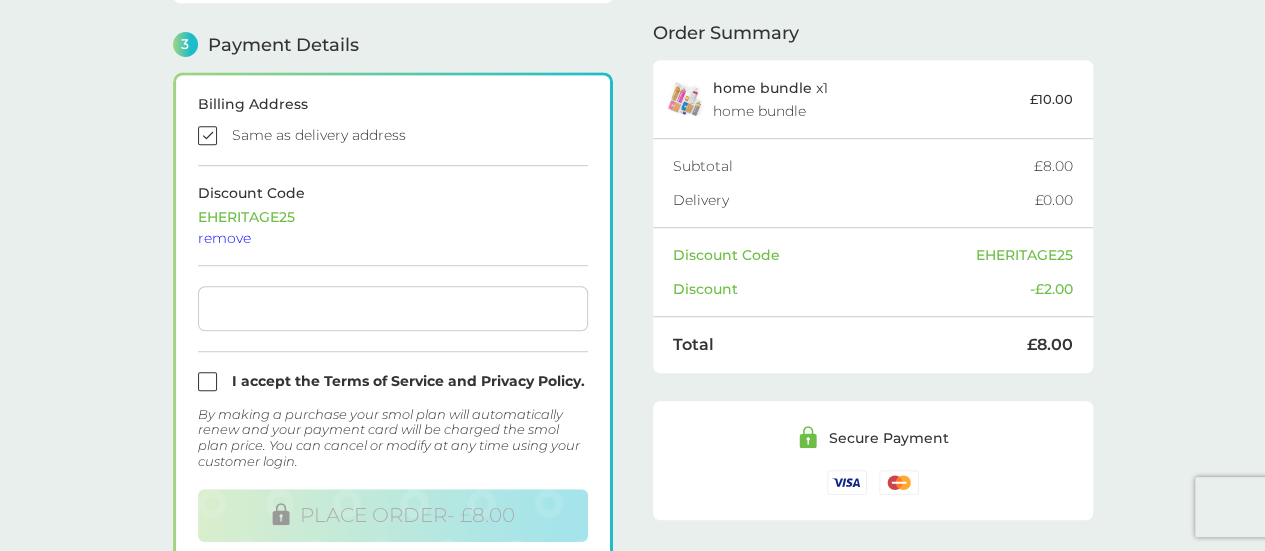 click at bounding box center [393, 381] 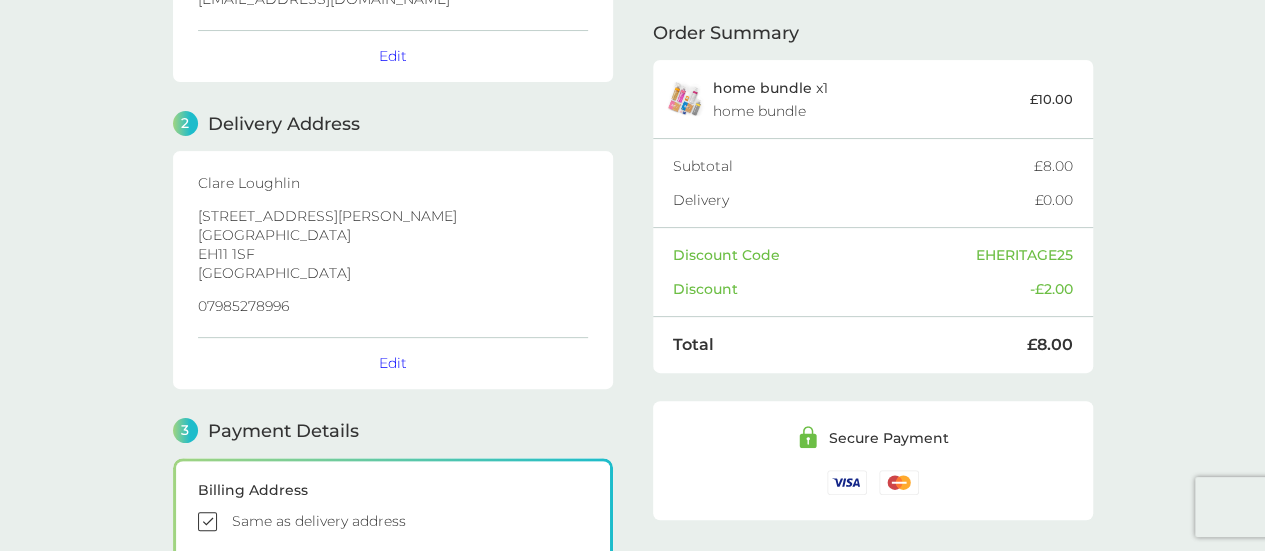 scroll, scrollTop: 0, scrollLeft: 0, axis: both 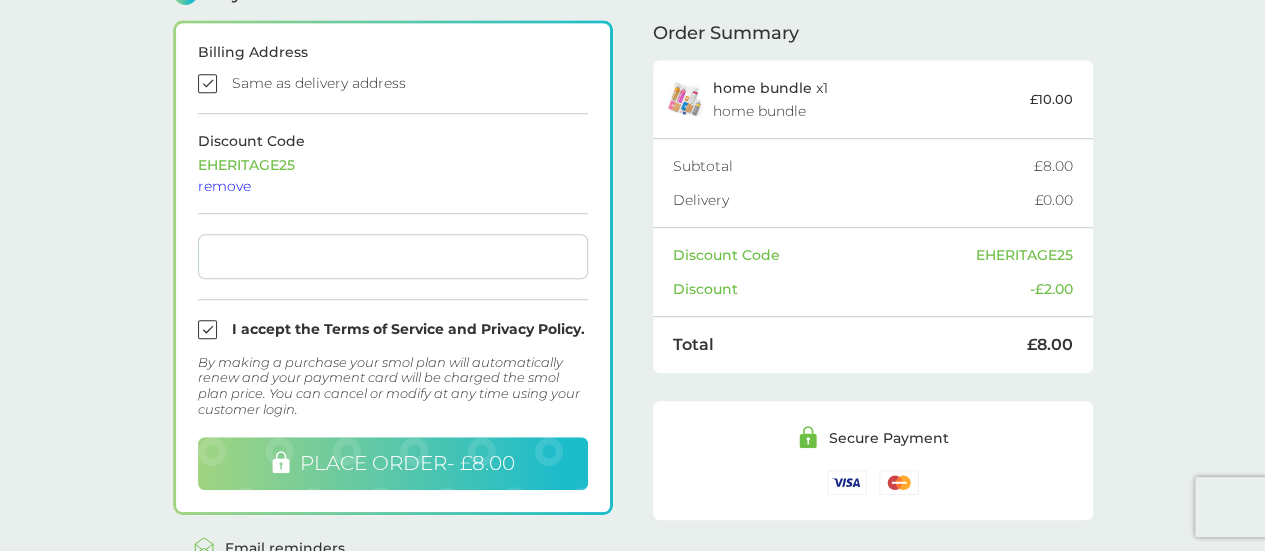 click on "PLACE ORDER  -   £8.00" at bounding box center [407, 463] 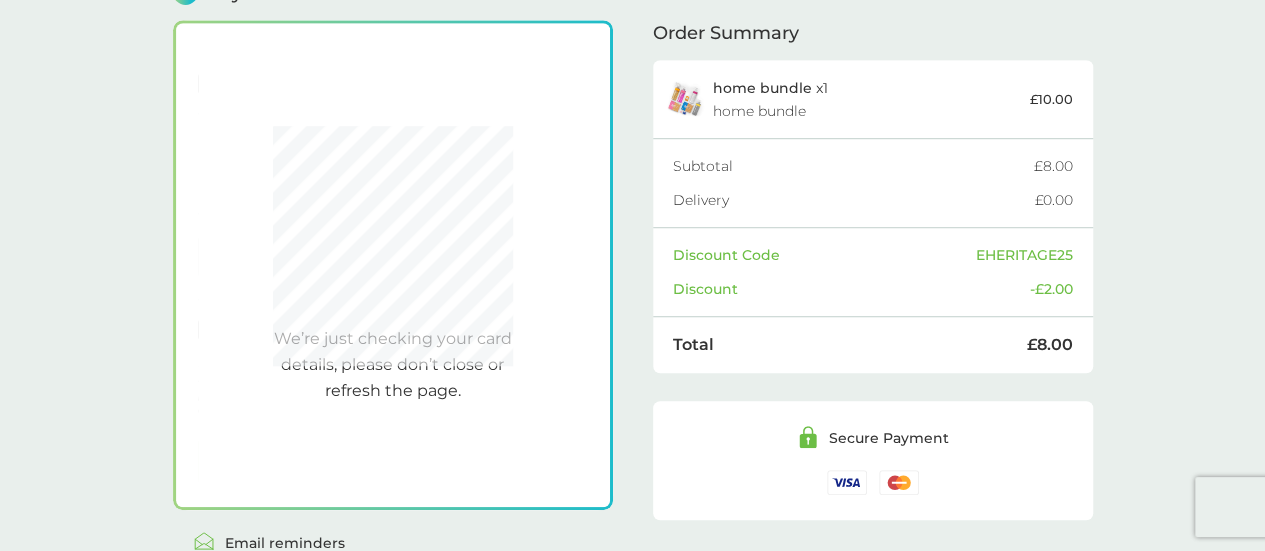 scroll, scrollTop: 550, scrollLeft: 0, axis: vertical 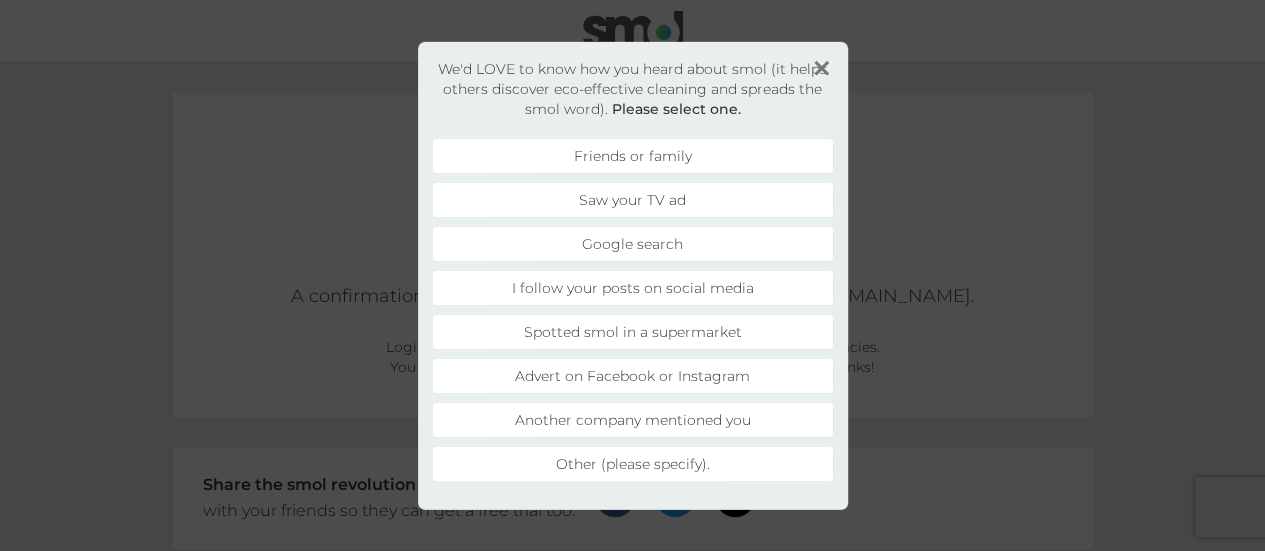click on "Friends or family" at bounding box center [633, 155] 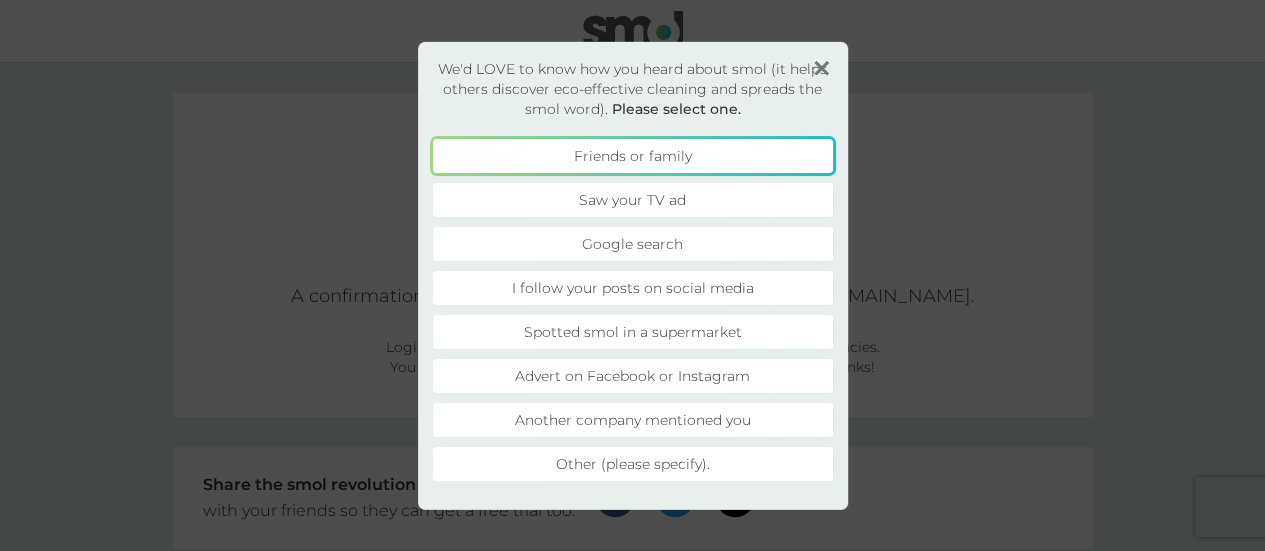 scroll, scrollTop: 0, scrollLeft: 0, axis: both 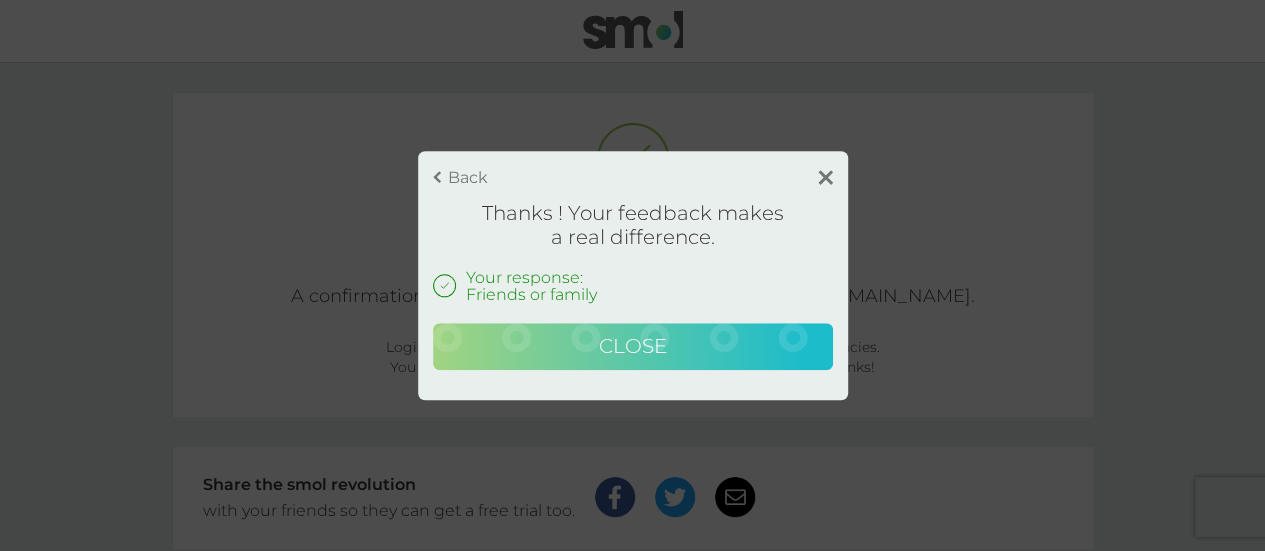 click on "Close" at bounding box center (633, 347) 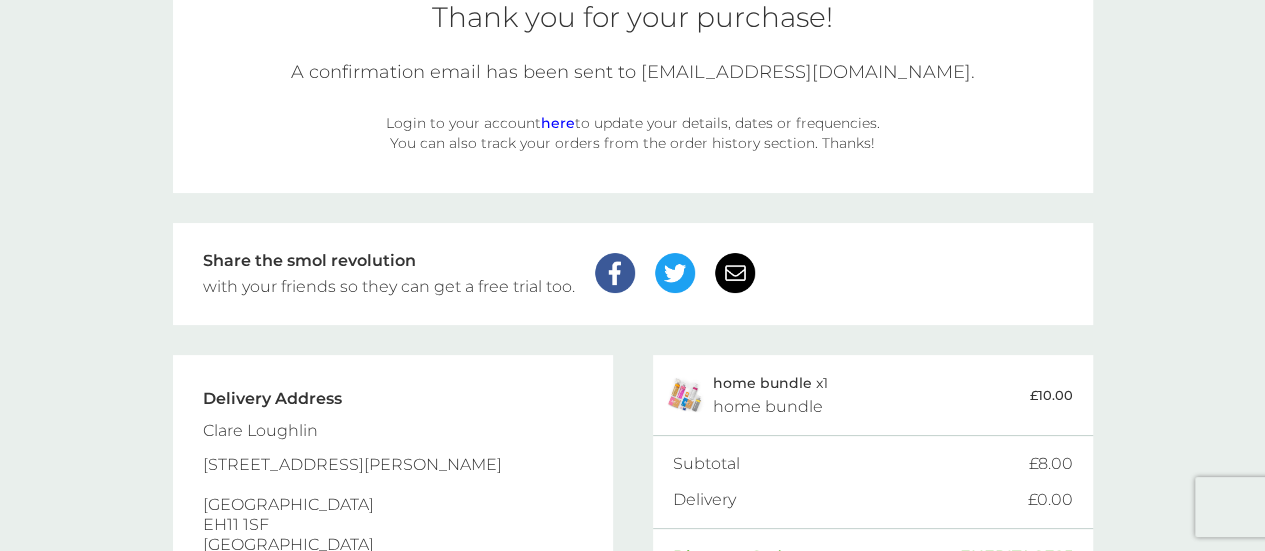 scroll, scrollTop: 104, scrollLeft: 0, axis: vertical 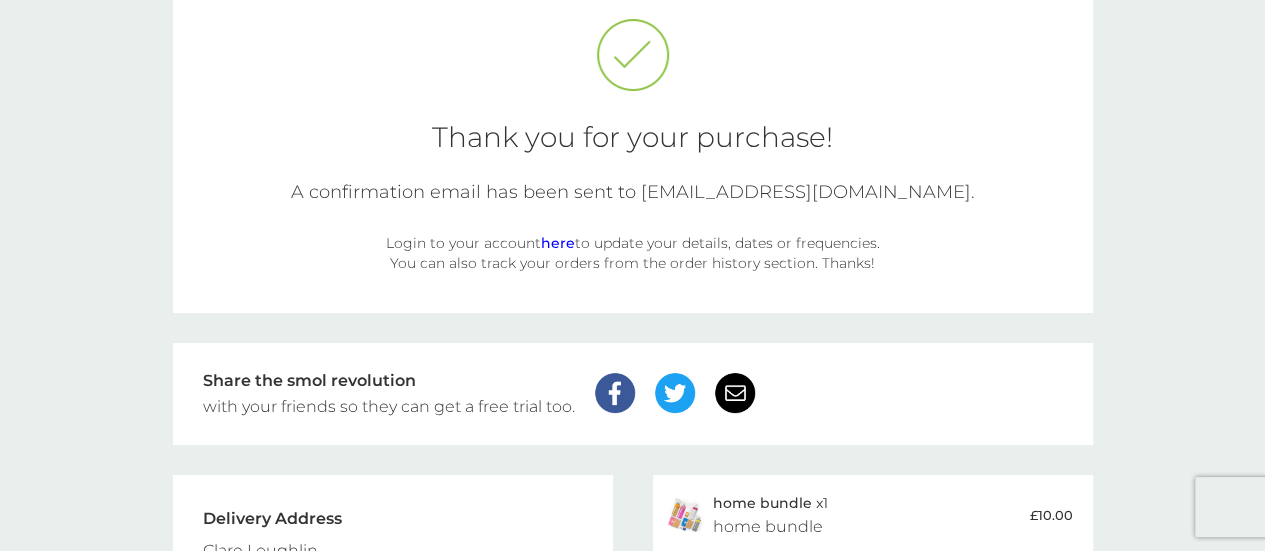 click on "here" at bounding box center (558, 243) 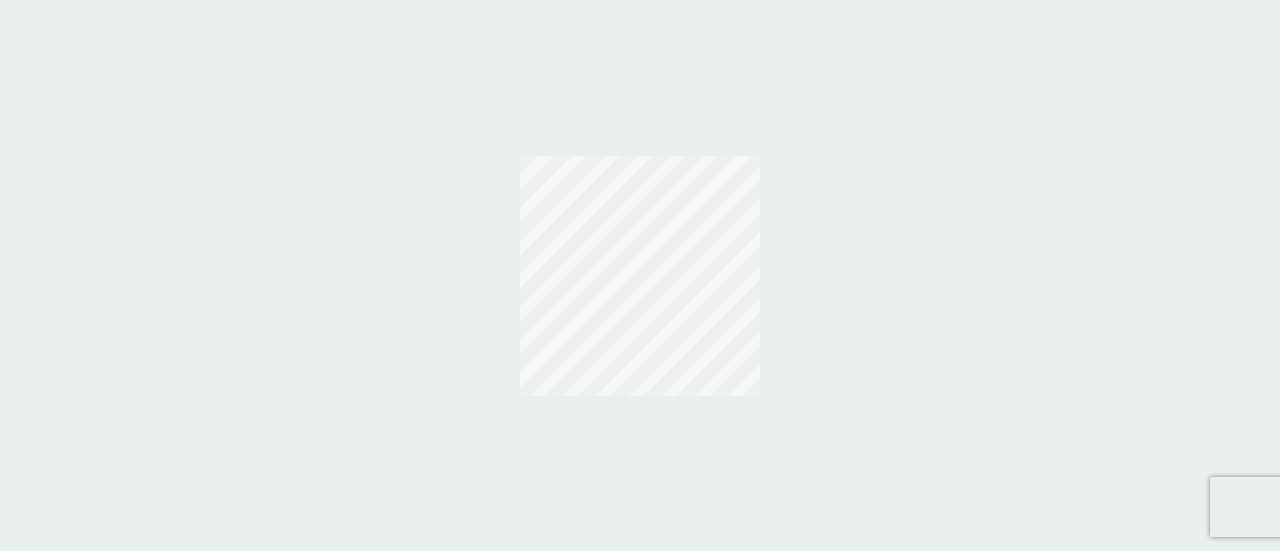 scroll, scrollTop: 0, scrollLeft: 0, axis: both 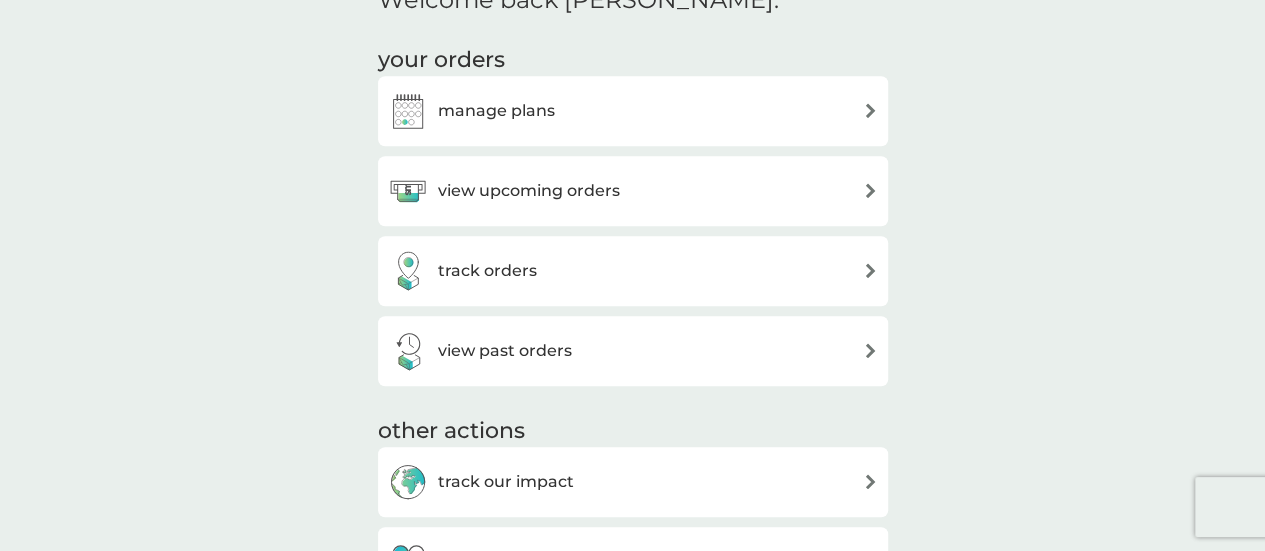 click on "view upcoming orders" at bounding box center [633, 191] 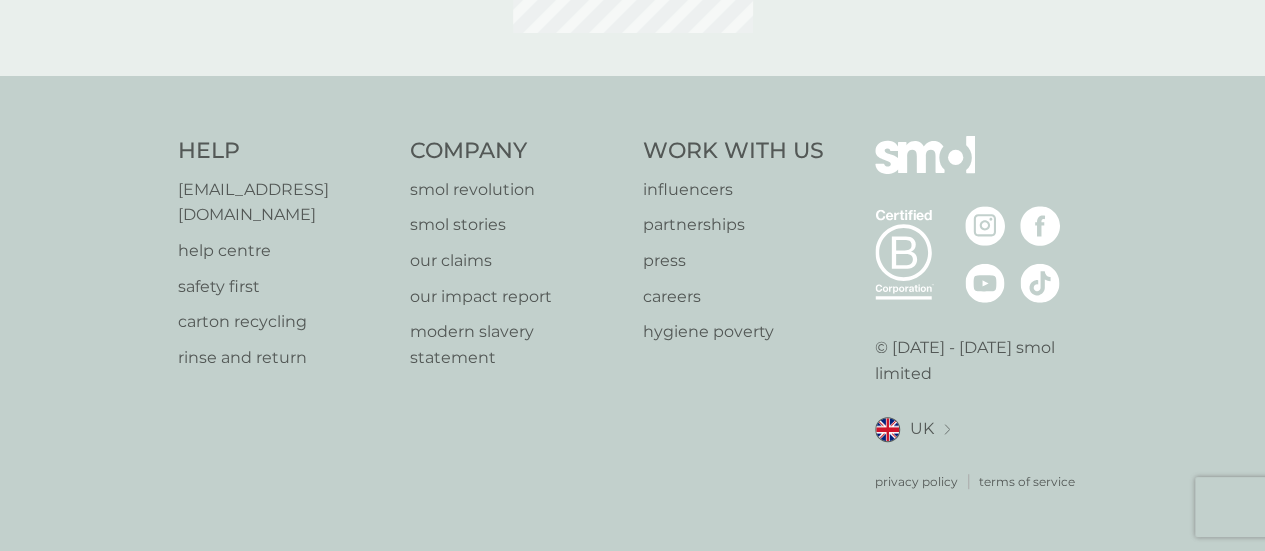 scroll, scrollTop: 0, scrollLeft: 0, axis: both 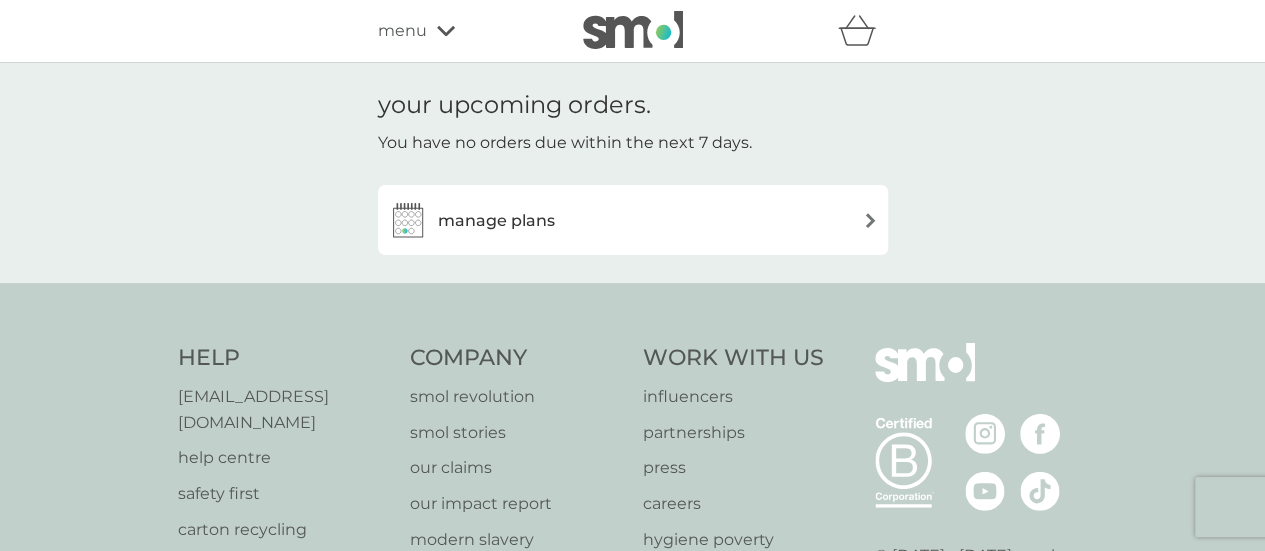 click on "manage plans" at bounding box center [633, 220] 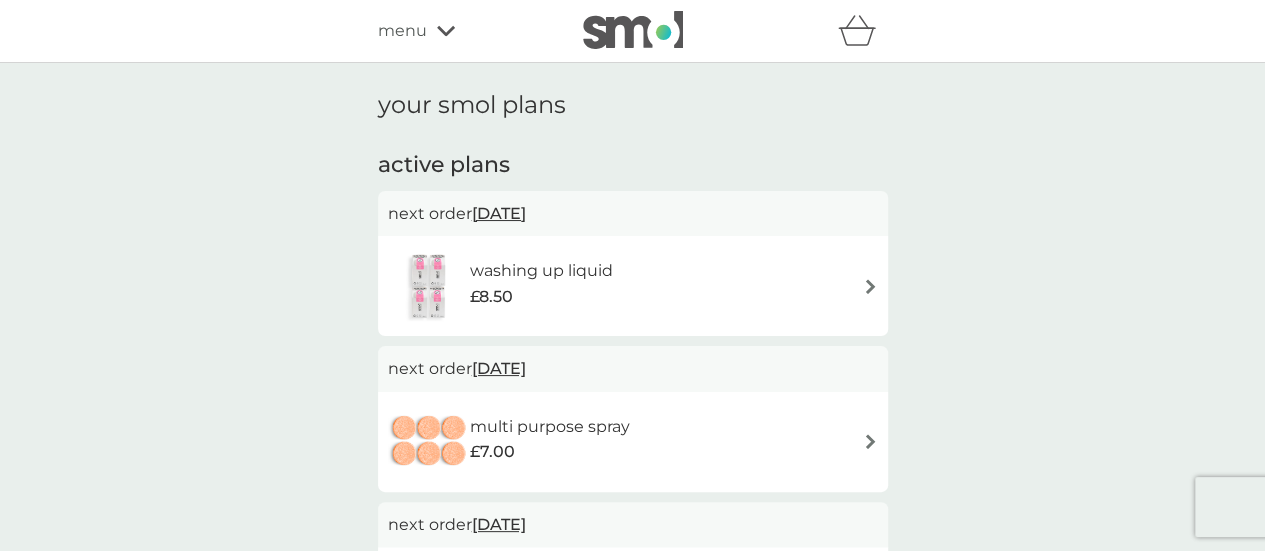 scroll, scrollTop: 101, scrollLeft: 0, axis: vertical 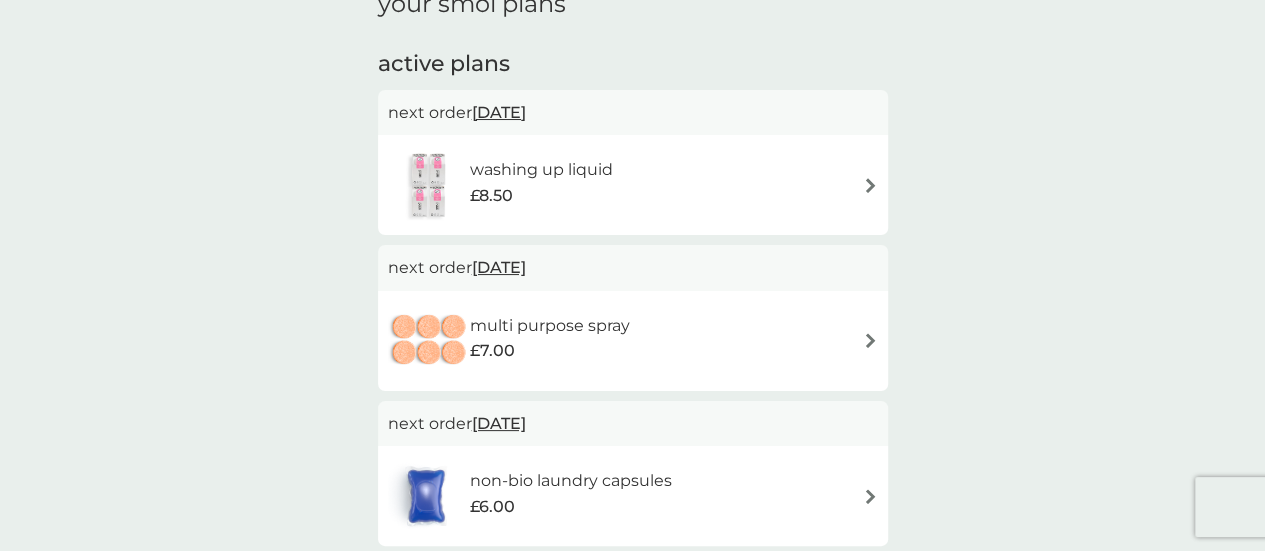 click on "washing up liquid £8.50" at bounding box center (633, 185) 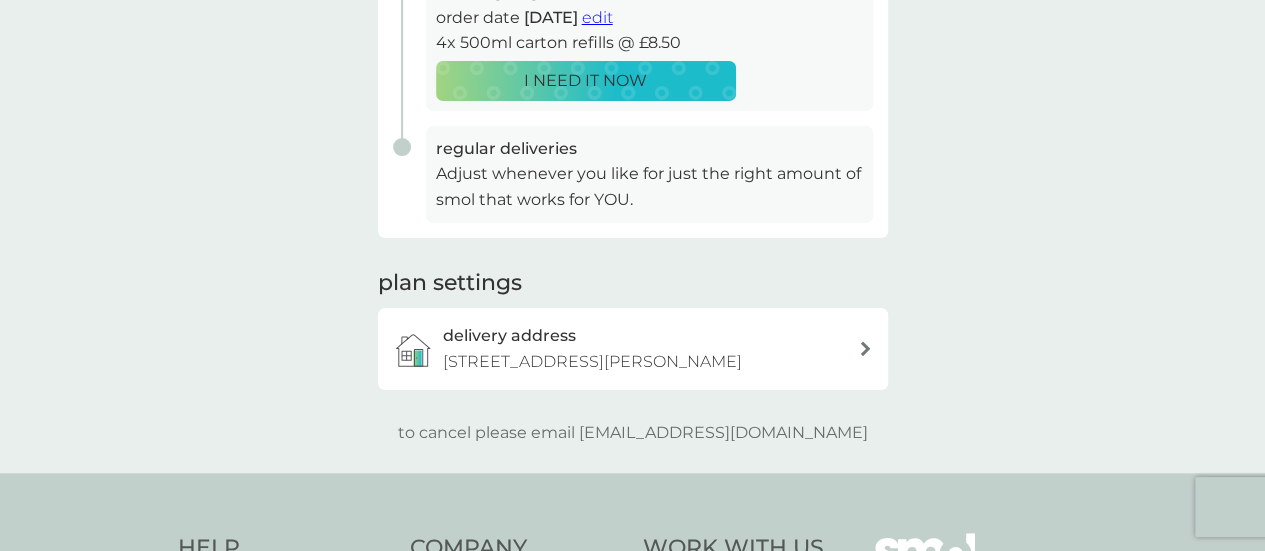 scroll, scrollTop: 0, scrollLeft: 0, axis: both 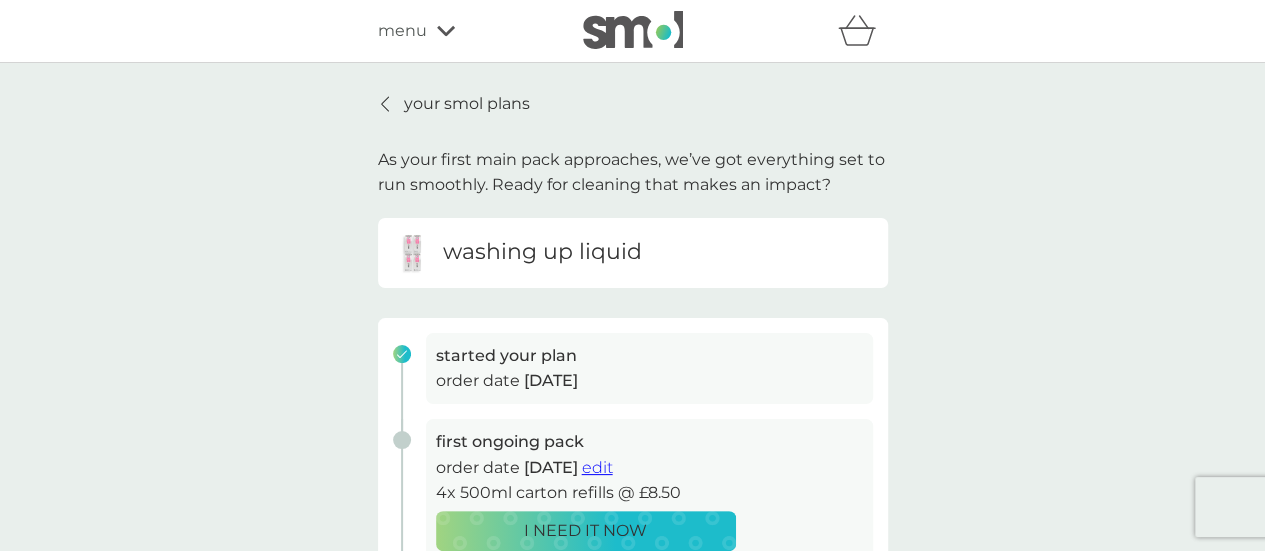 click at bounding box center [386, 104] 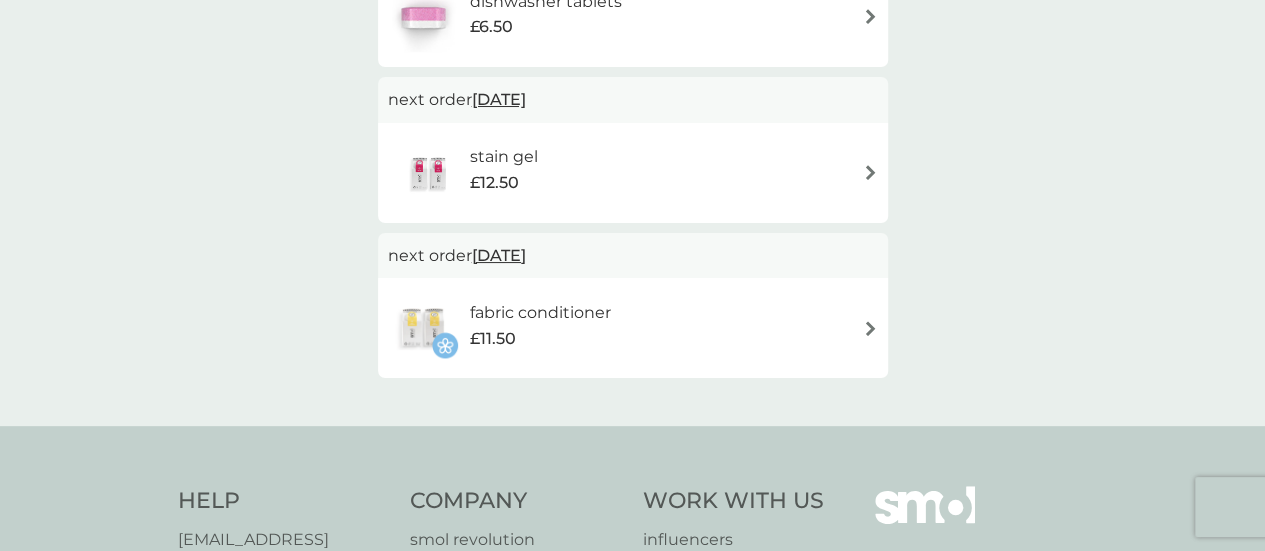 scroll, scrollTop: 630, scrollLeft: 0, axis: vertical 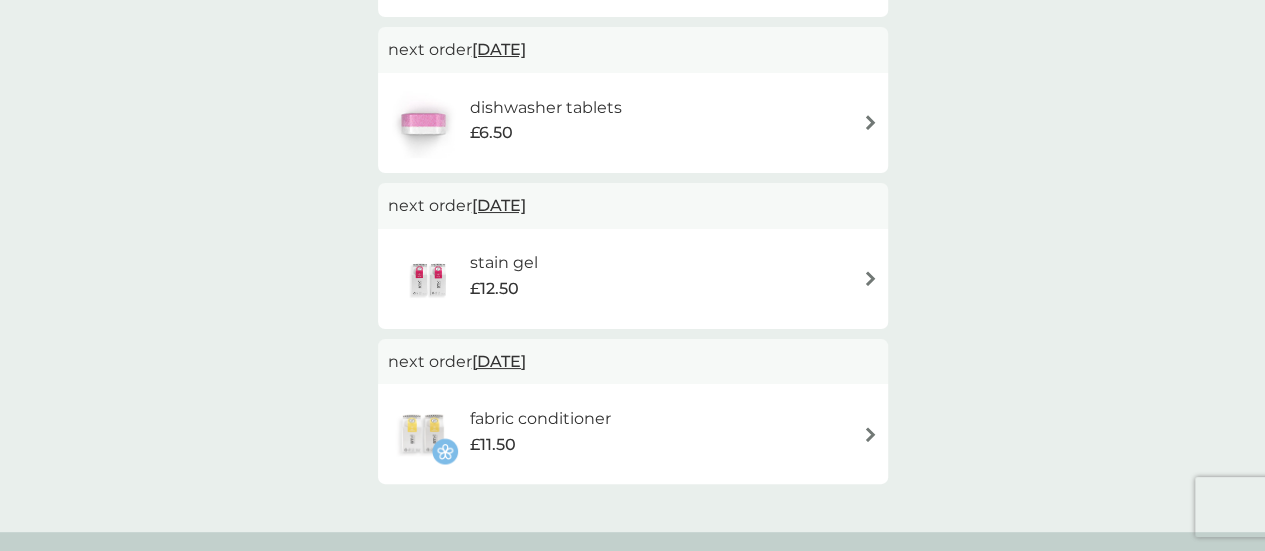 click at bounding box center [870, 278] 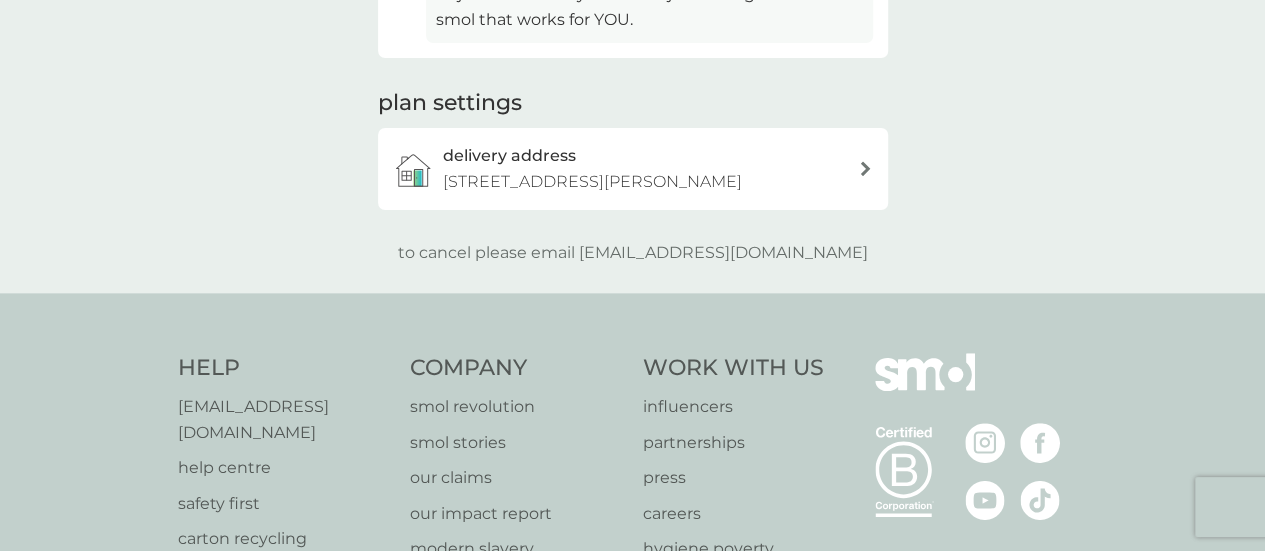 scroll, scrollTop: 0, scrollLeft: 0, axis: both 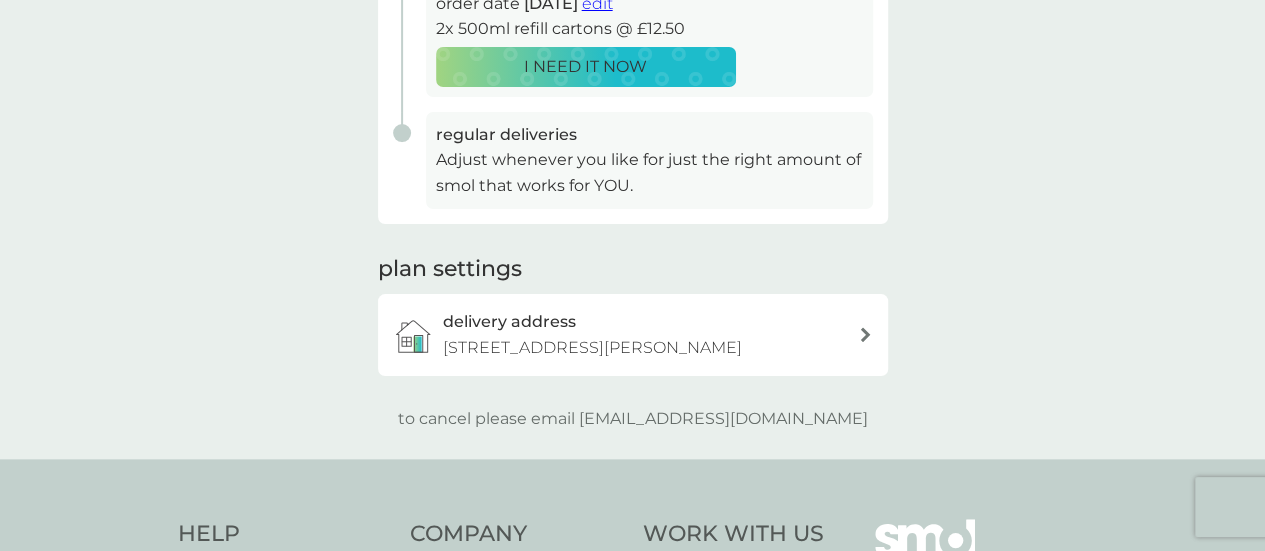 click on "Adjust whenever you like for just the right amount of smol that works for YOU." at bounding box center (649, 172) 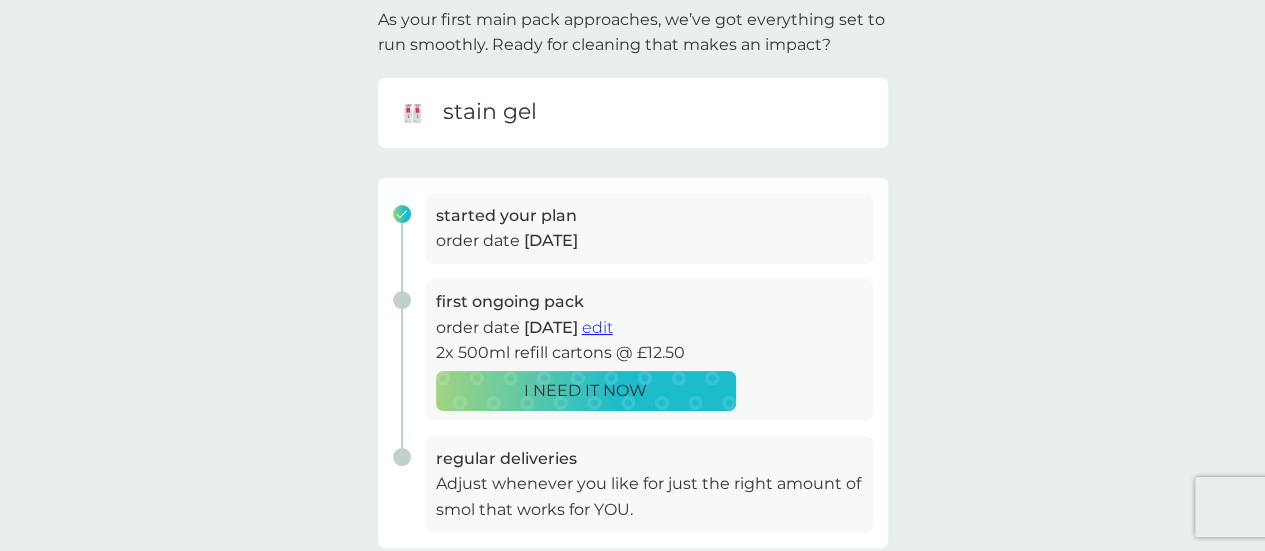 scroll, scrollTop: 0, scrollLeft: 0, axis: both 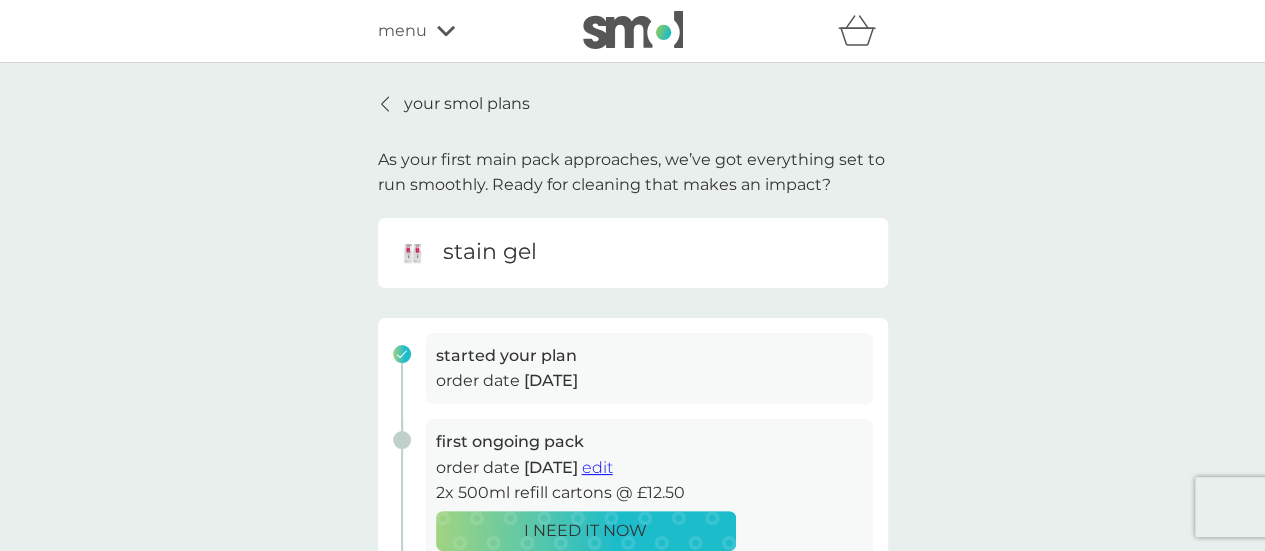 click on "your smol plans" at bounding box center [467, 104] 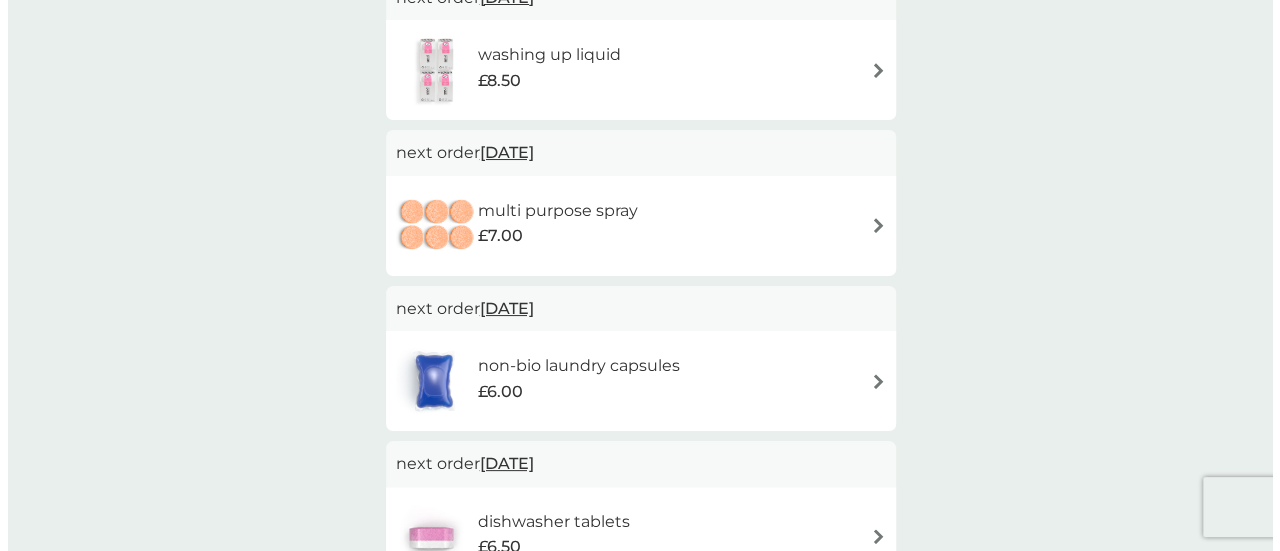 scroll, scrollTop: 0, scrollLeft: 0, axis: both 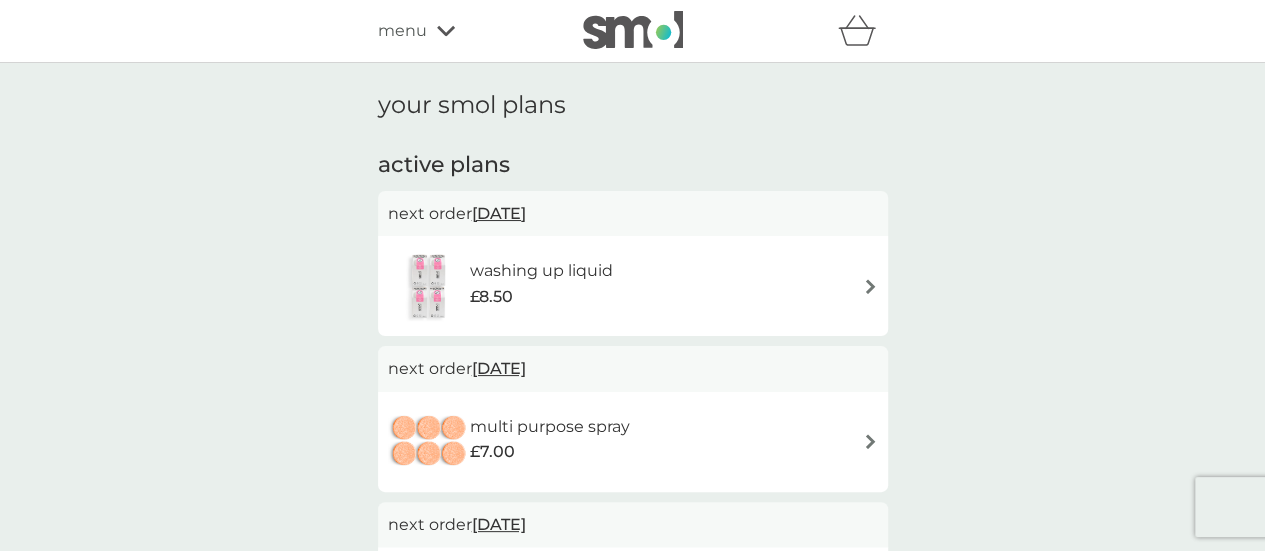 click on "menu" at bounding box center (402, 31) 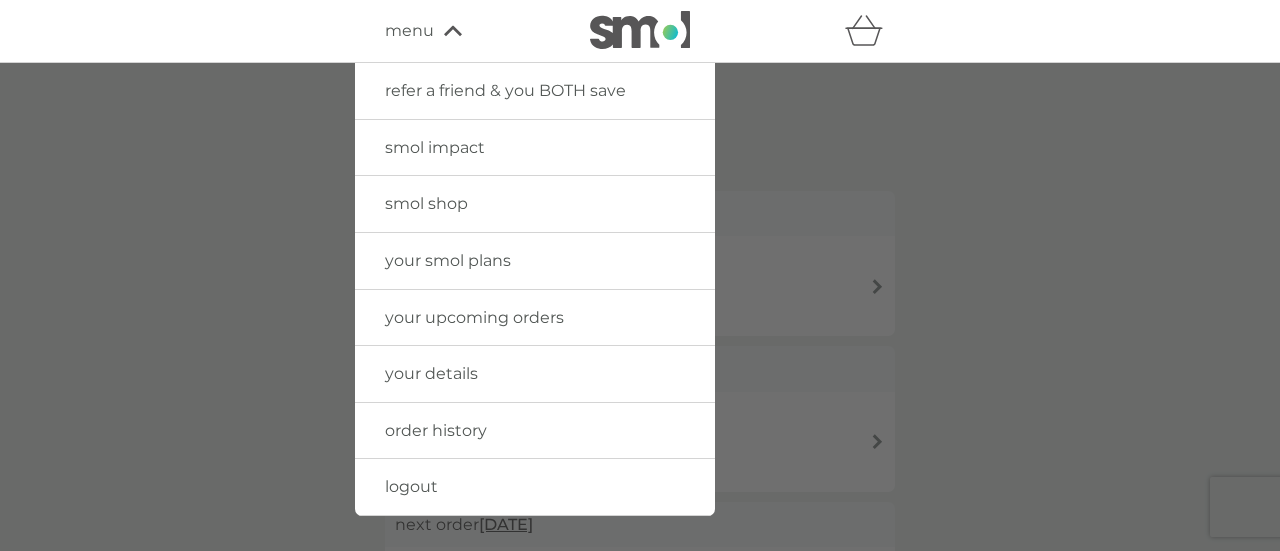 click on "logout" at bounding box center (411, 486) 